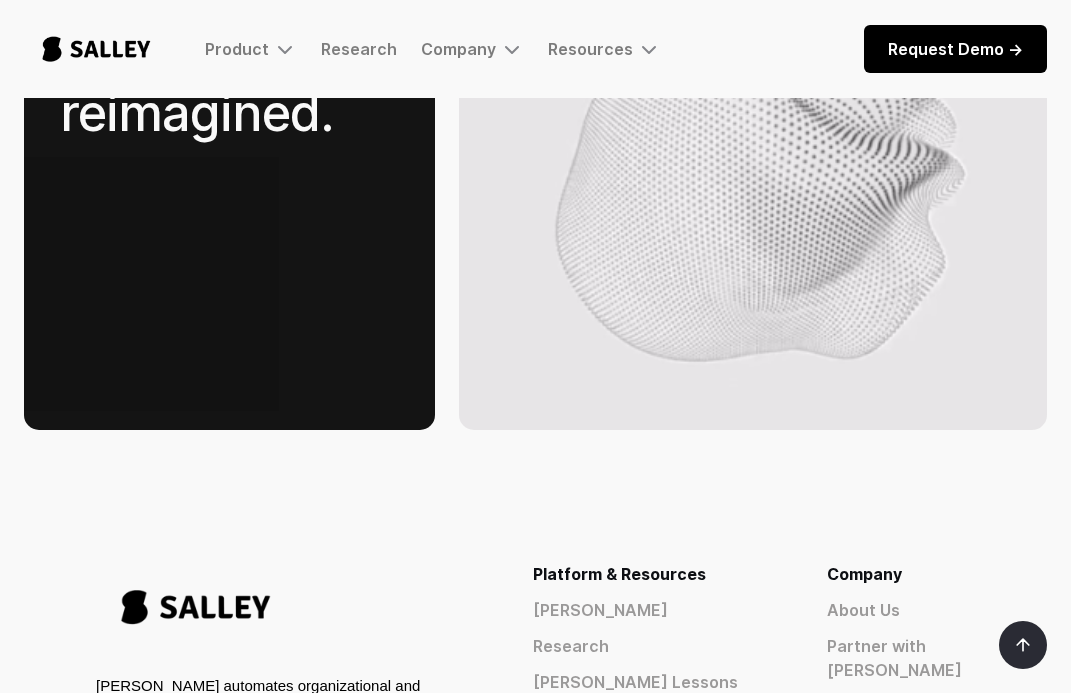 scroll, scrollTop: 3555, scrollLeft: 0, axis: vertical 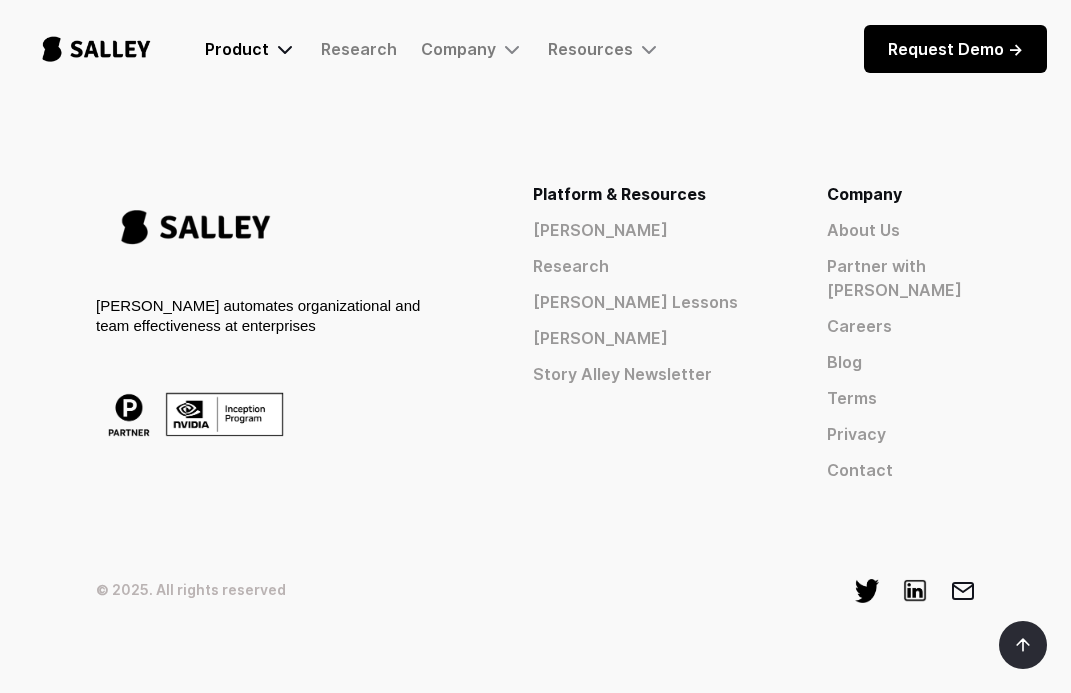 click on "Product" at bounding box center (251, 49) 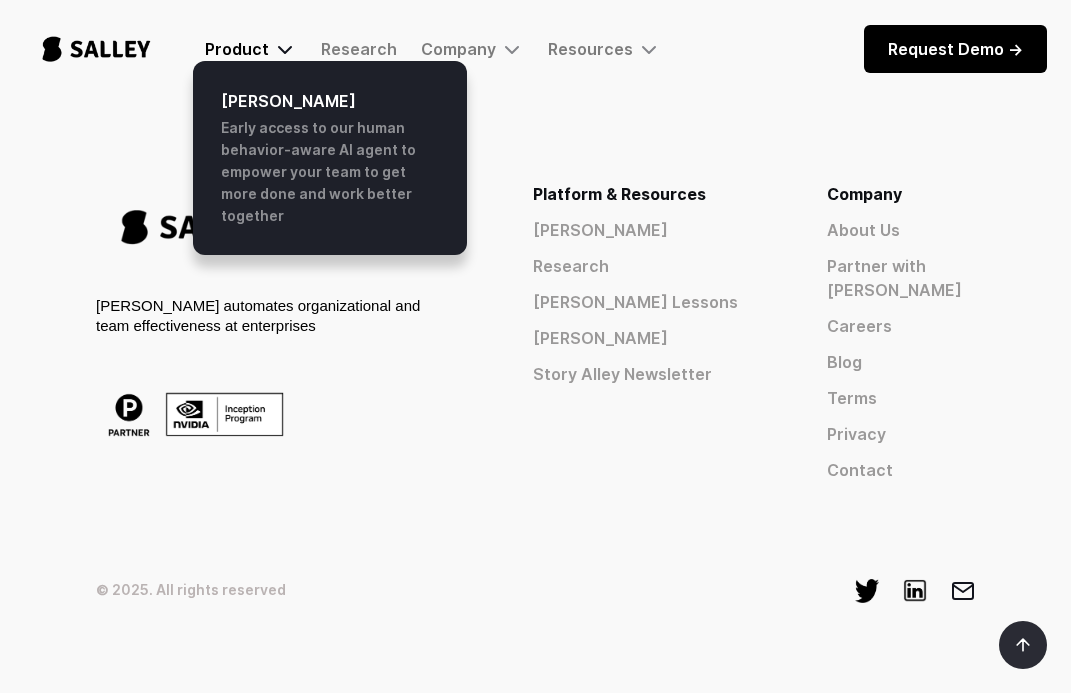 click at bounding box center [285, 49] 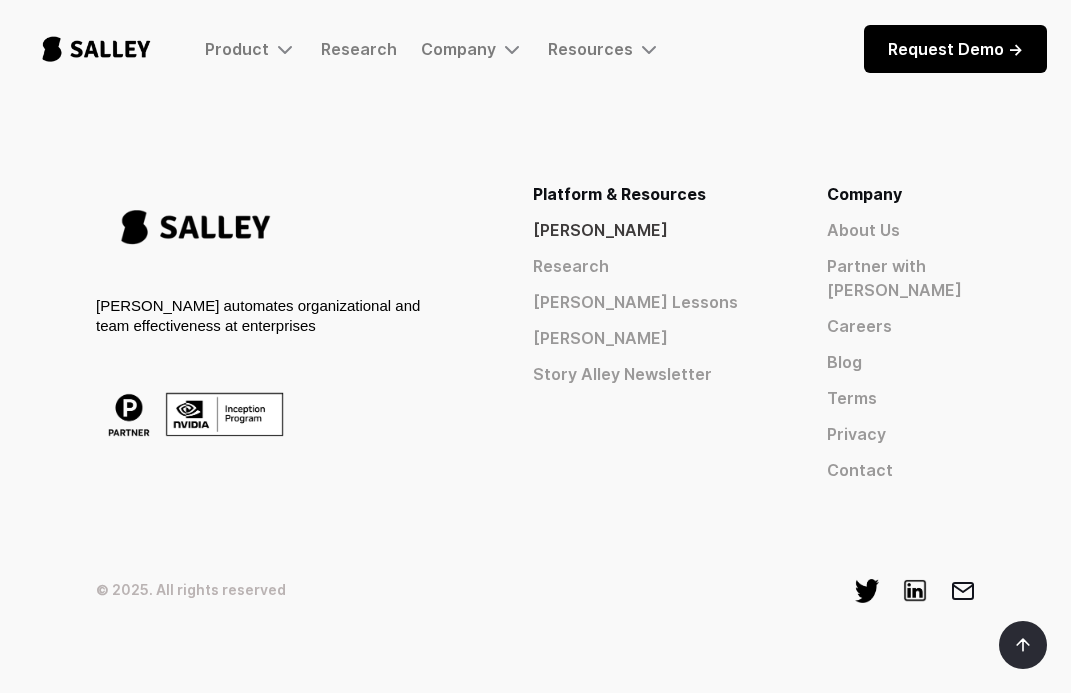 click on "[PERSON_NAME]" at bounding box center (644, 230) 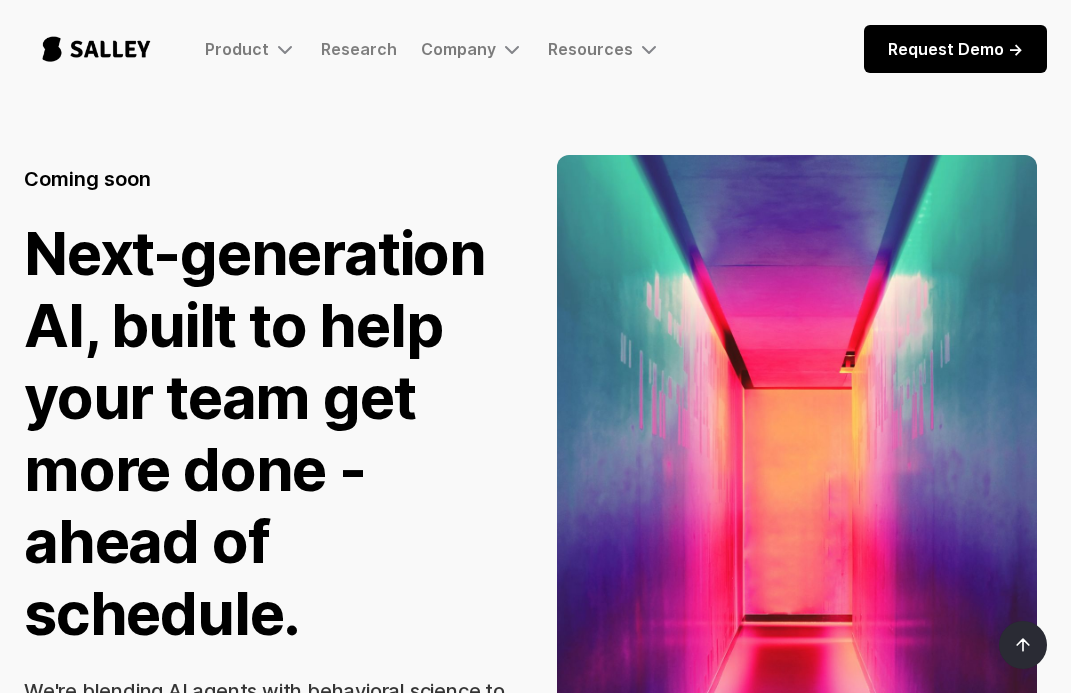 scroll, scrollTop: 0, scrollLeft: 0, axis: both 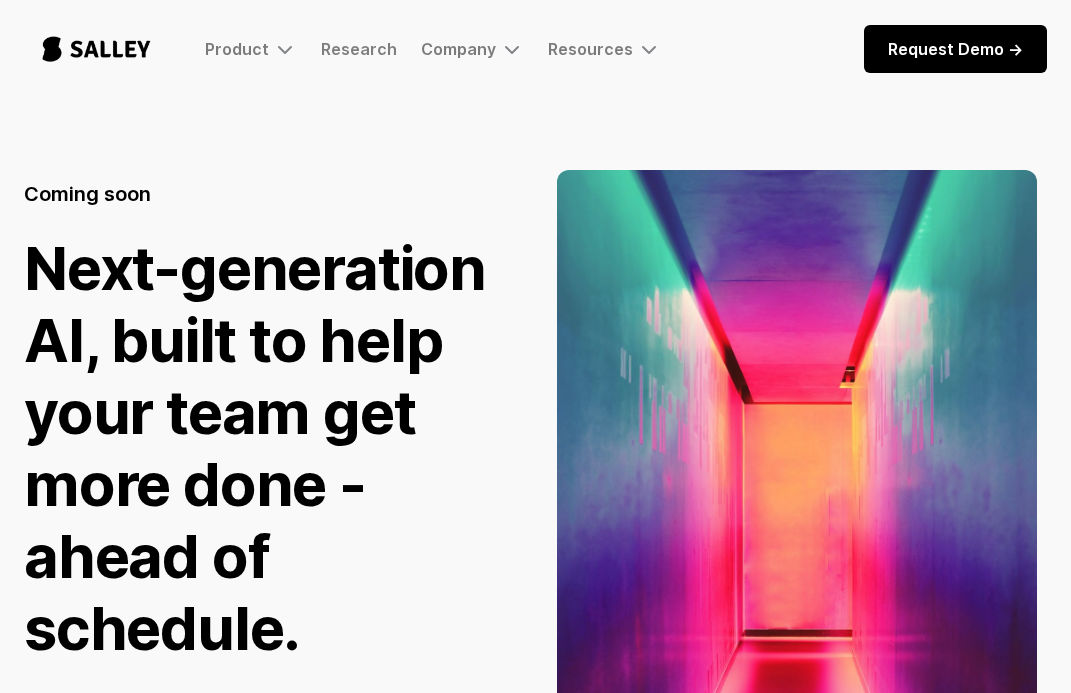 click at bounding box center (96, 49) 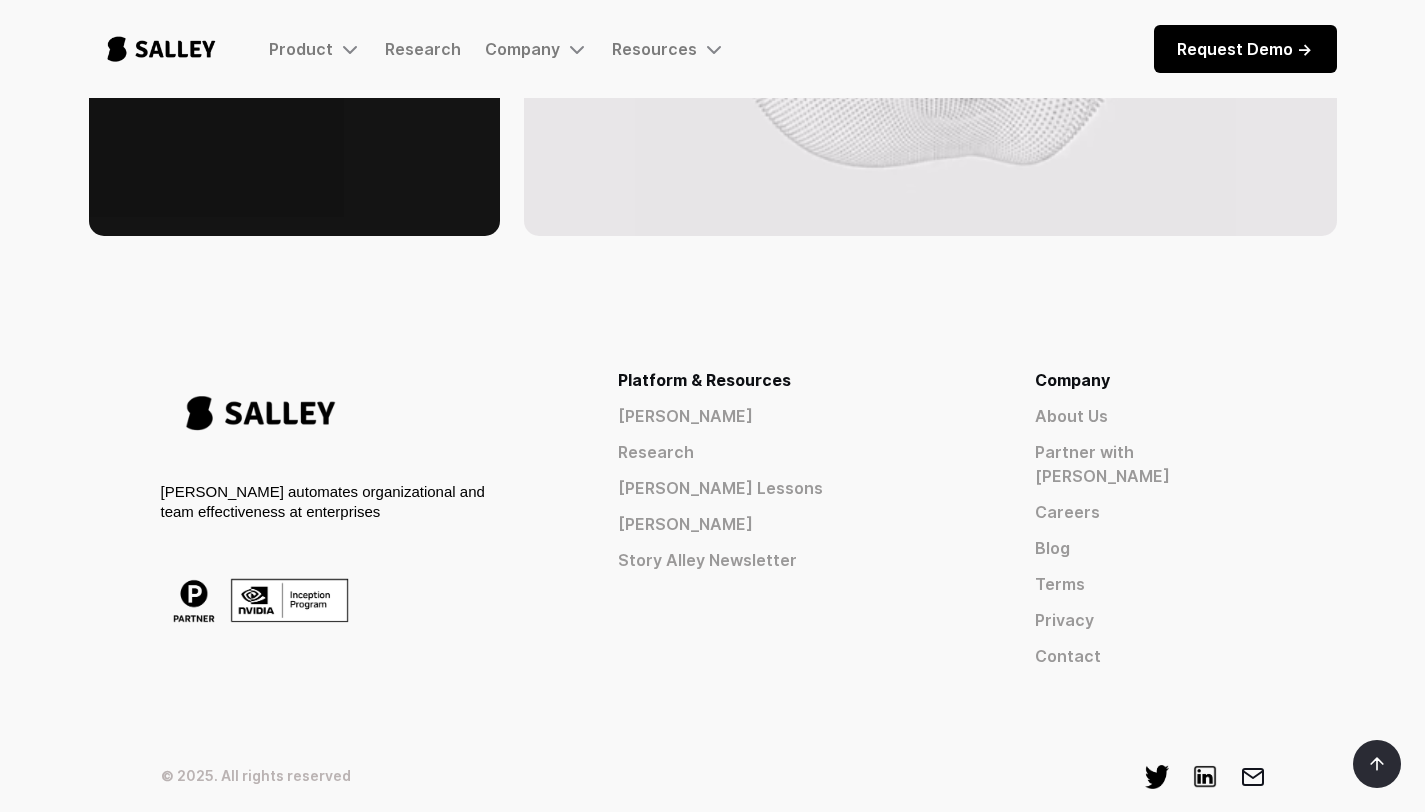scroll, scrollTop: 3342, scrollLeft: 0, axis: vertical 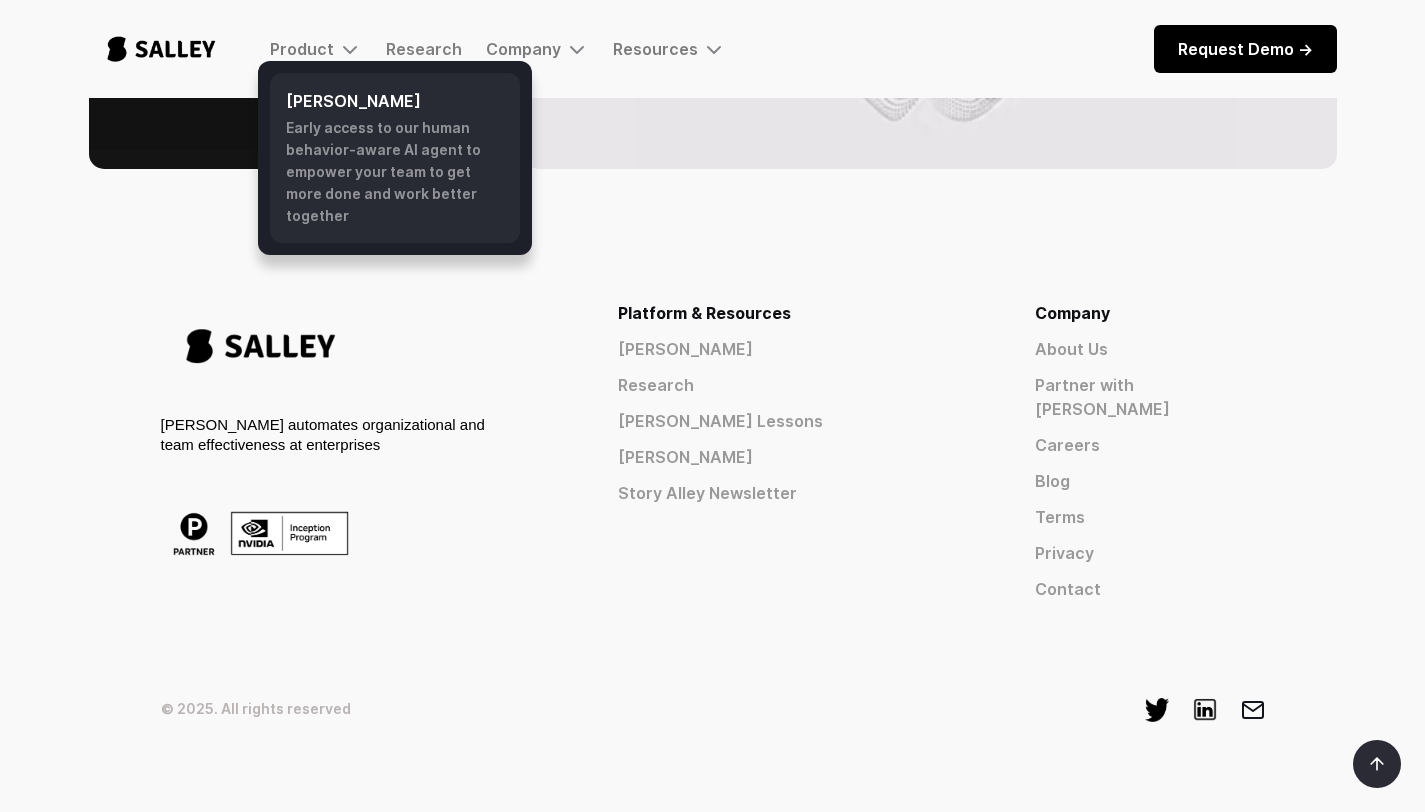 click on "Early access to our human behavior-aware AI agent to empower your team to get more done and work better together" at bounding box center (395, 172) 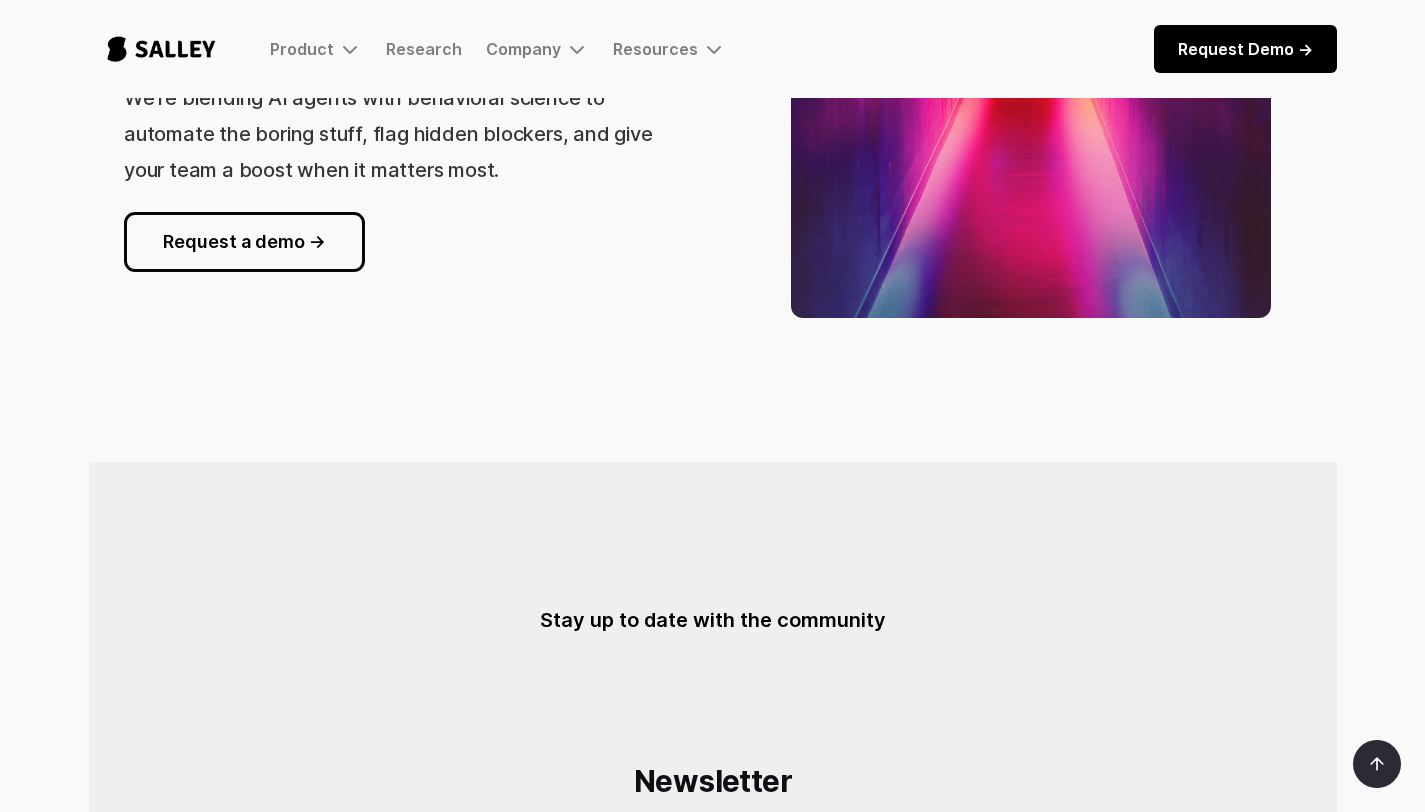 scroll, scrollTop: 0, scrollLeft: 0, axis: both 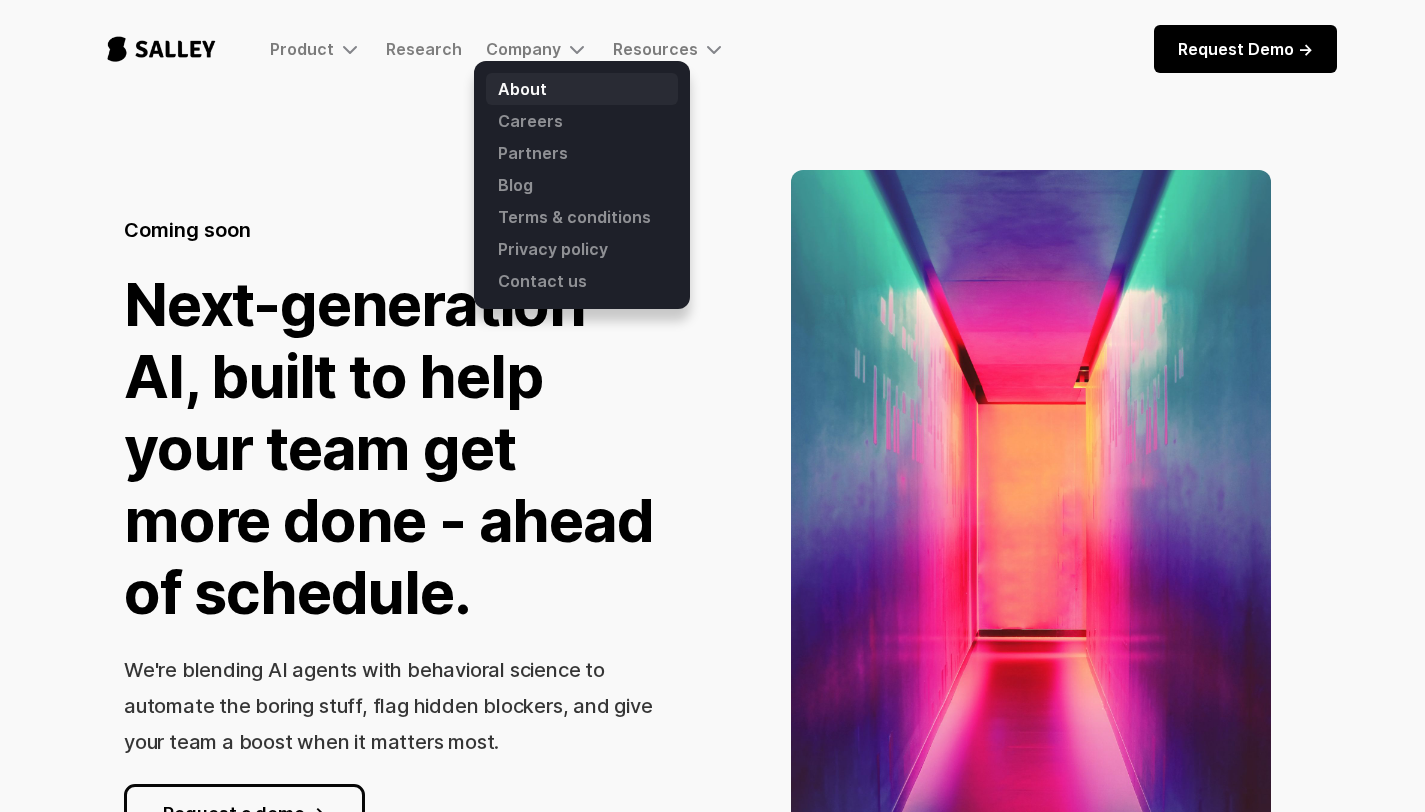 click on "About" at bounding box center [582, 89] 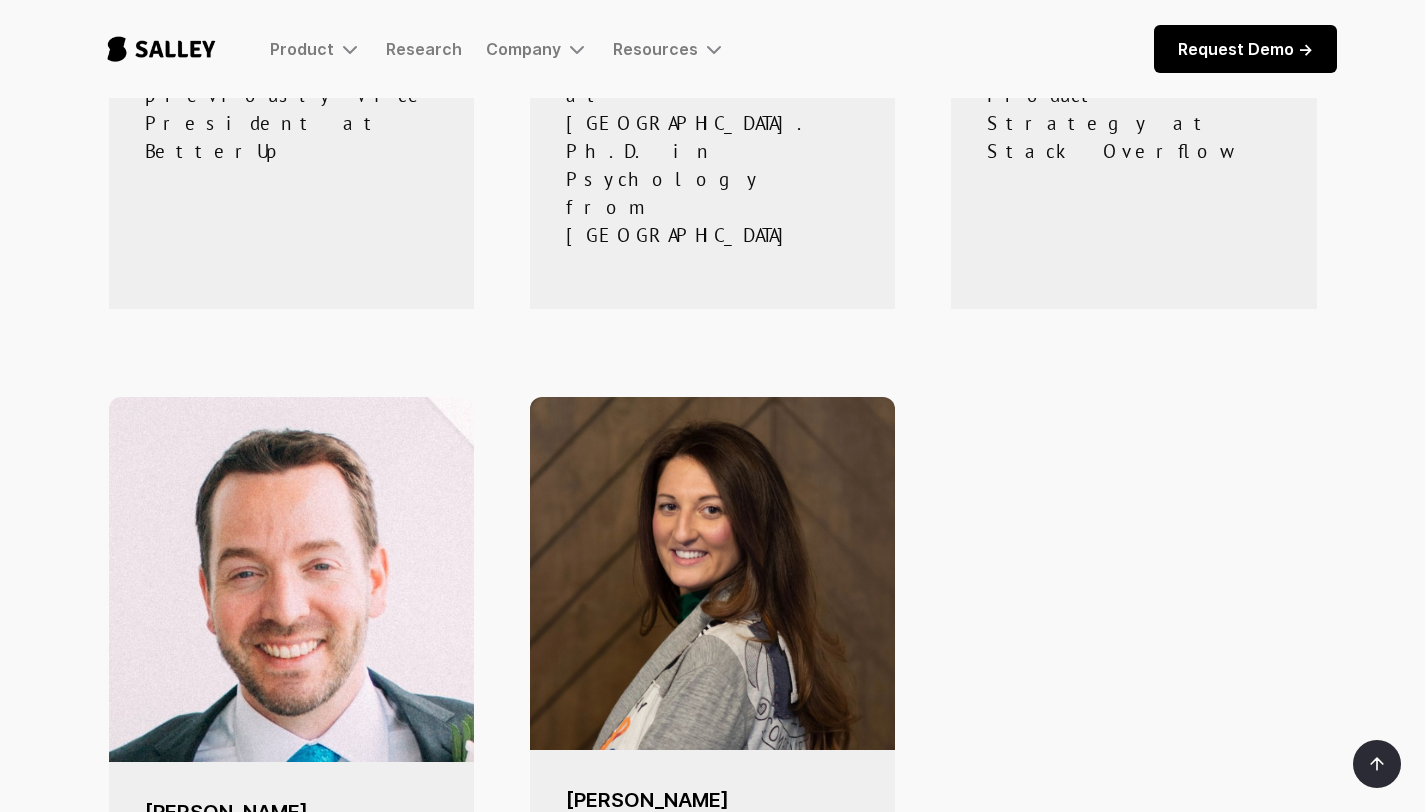 scroll, scrollTop: 1977, scrollLeft: 0, axis: vertical 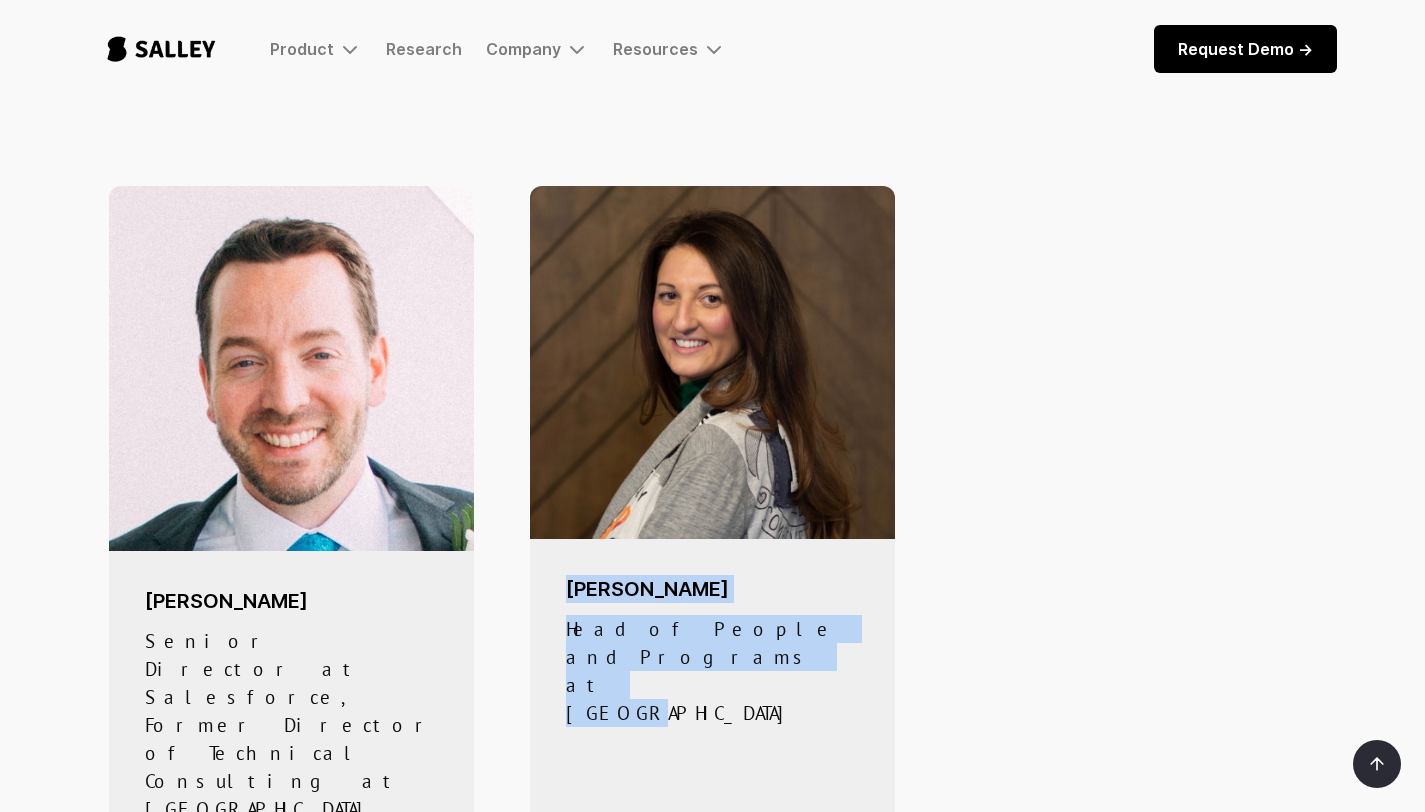 drag, startPoint x: 626, startPoint y: 493, endPoint x: 569, endPoint y: 423, distance: 90.27181 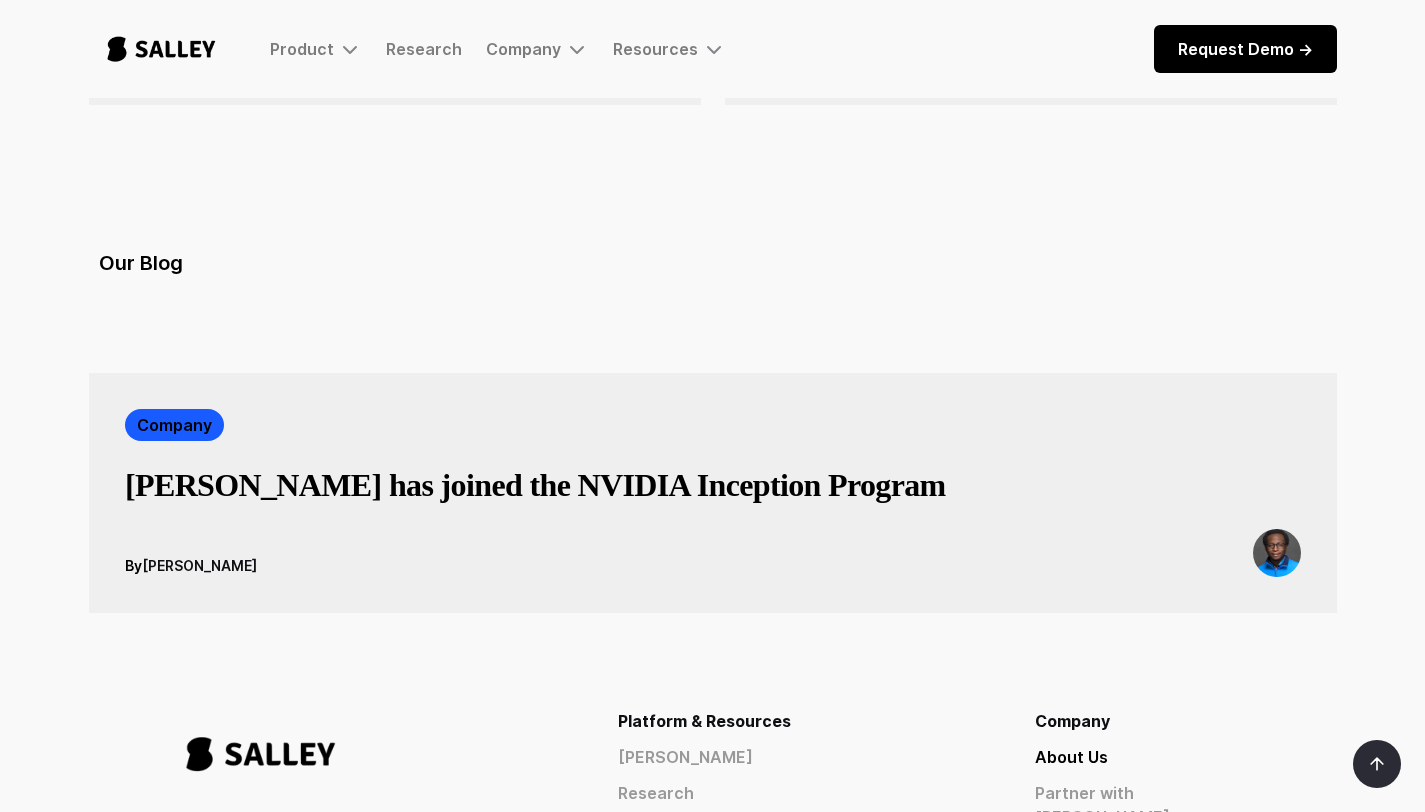 scroll, scrollTop: 4251, scrollLeft: 0, axis: vertical 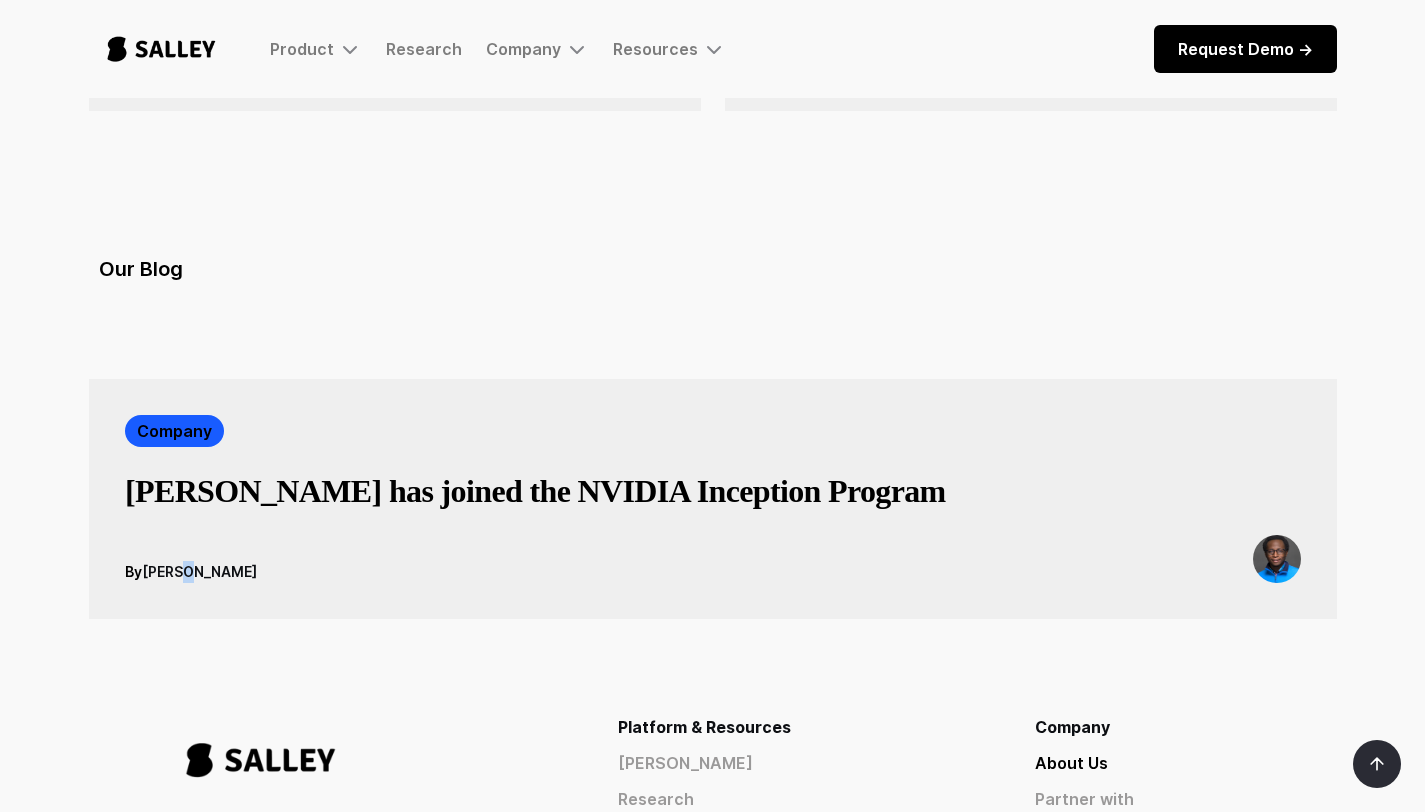 click on "Richard Mensah" at bounding box center [199, 572] 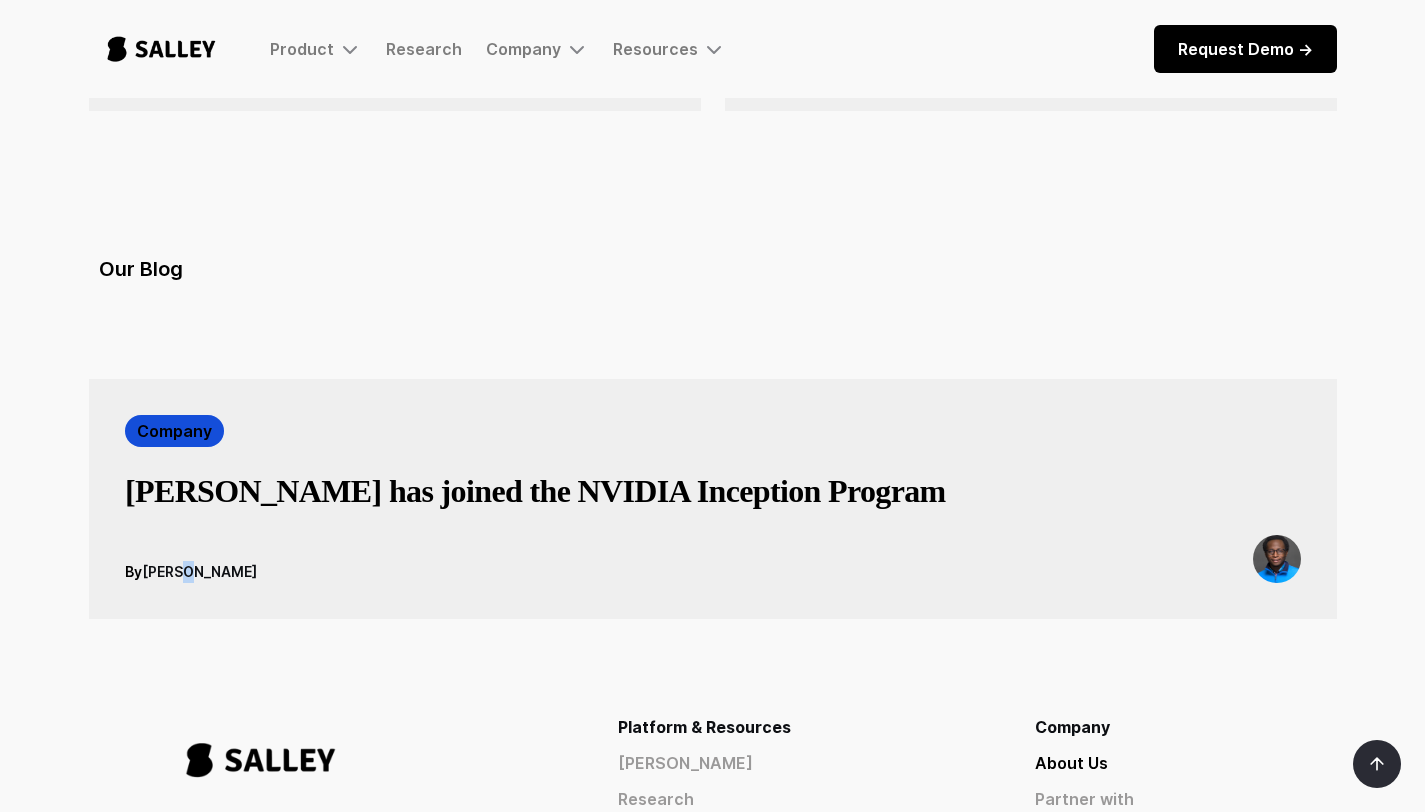 click on "Company" at bounding box center (174, 431) 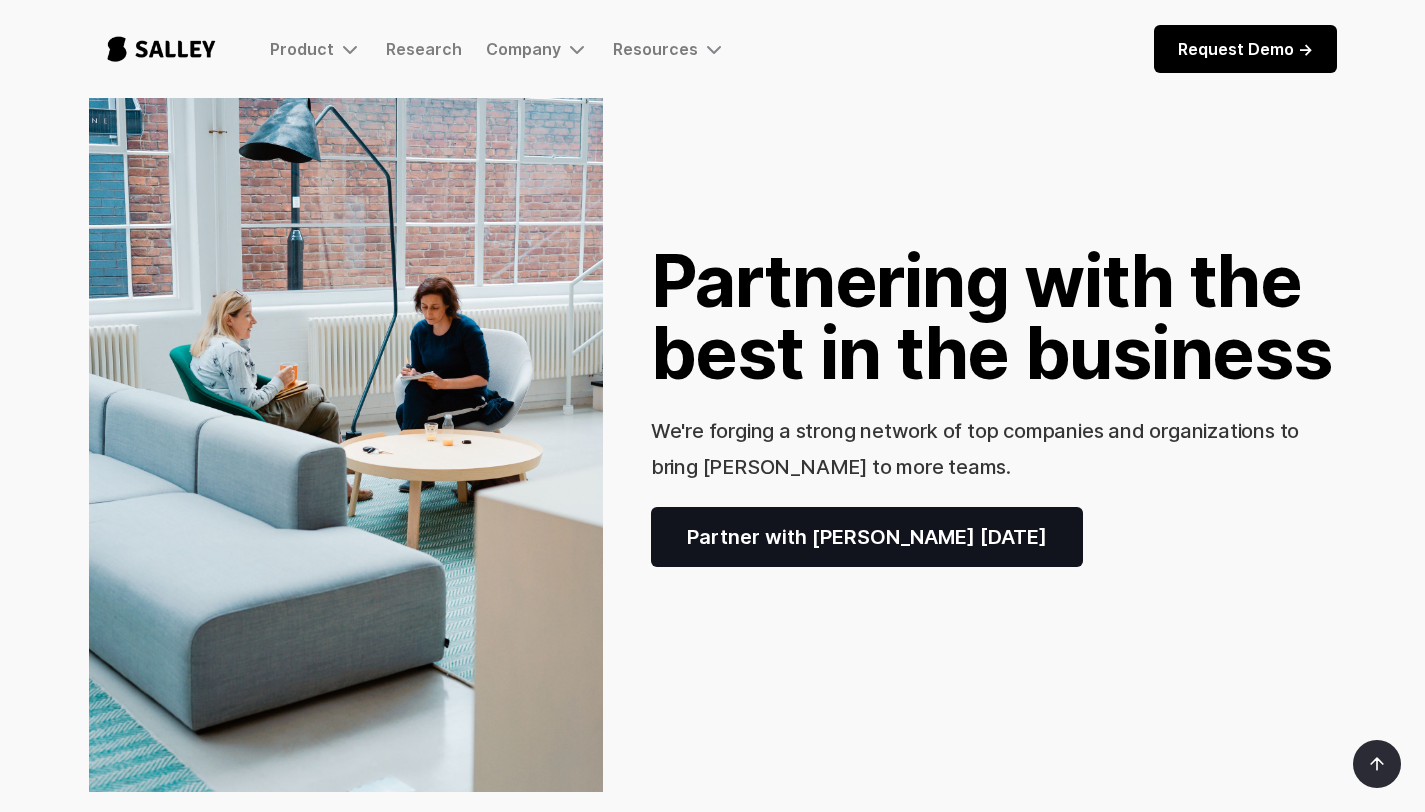 scroll, scrollTop: 0, scrollLeft: 0, axis: both 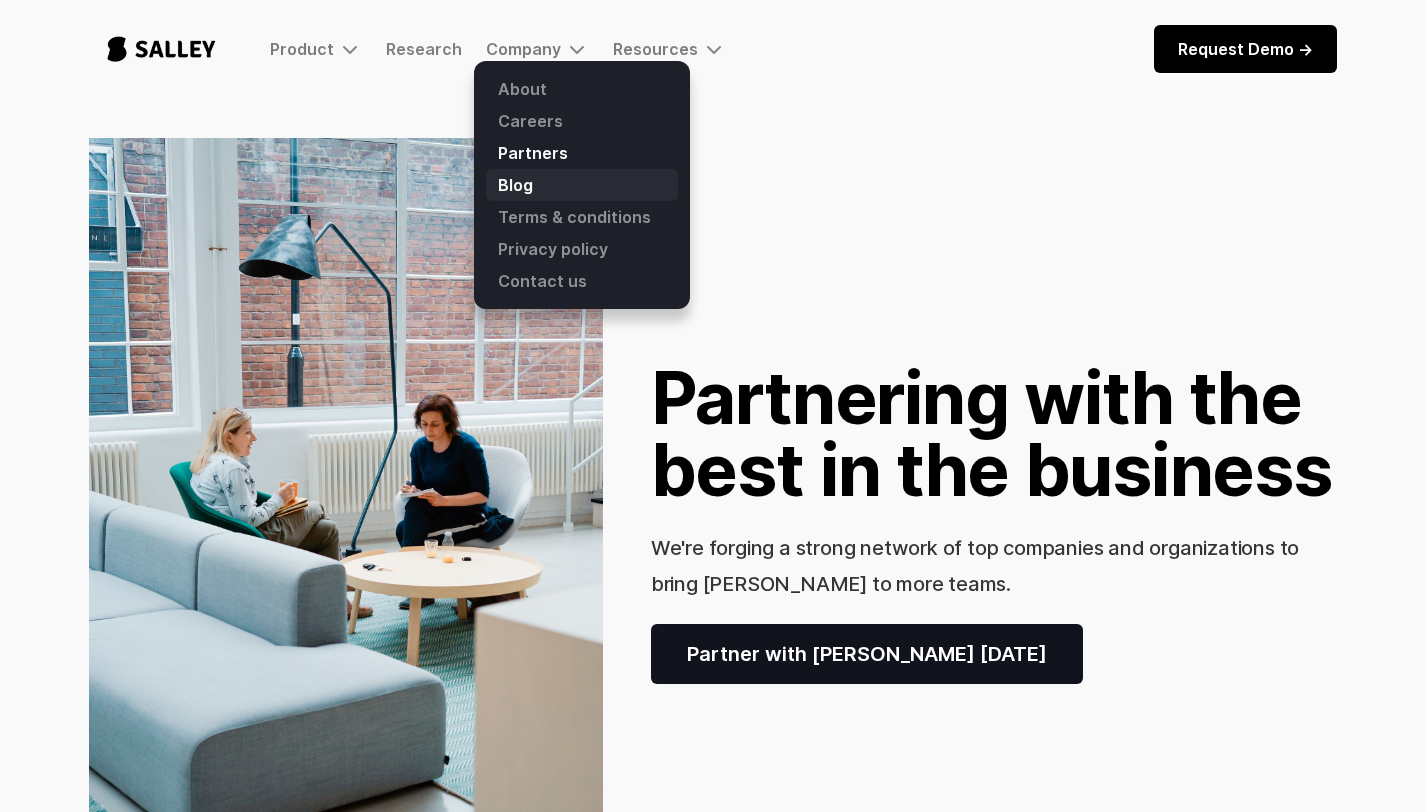 click on "Blog" at bounding box center [582, 185] 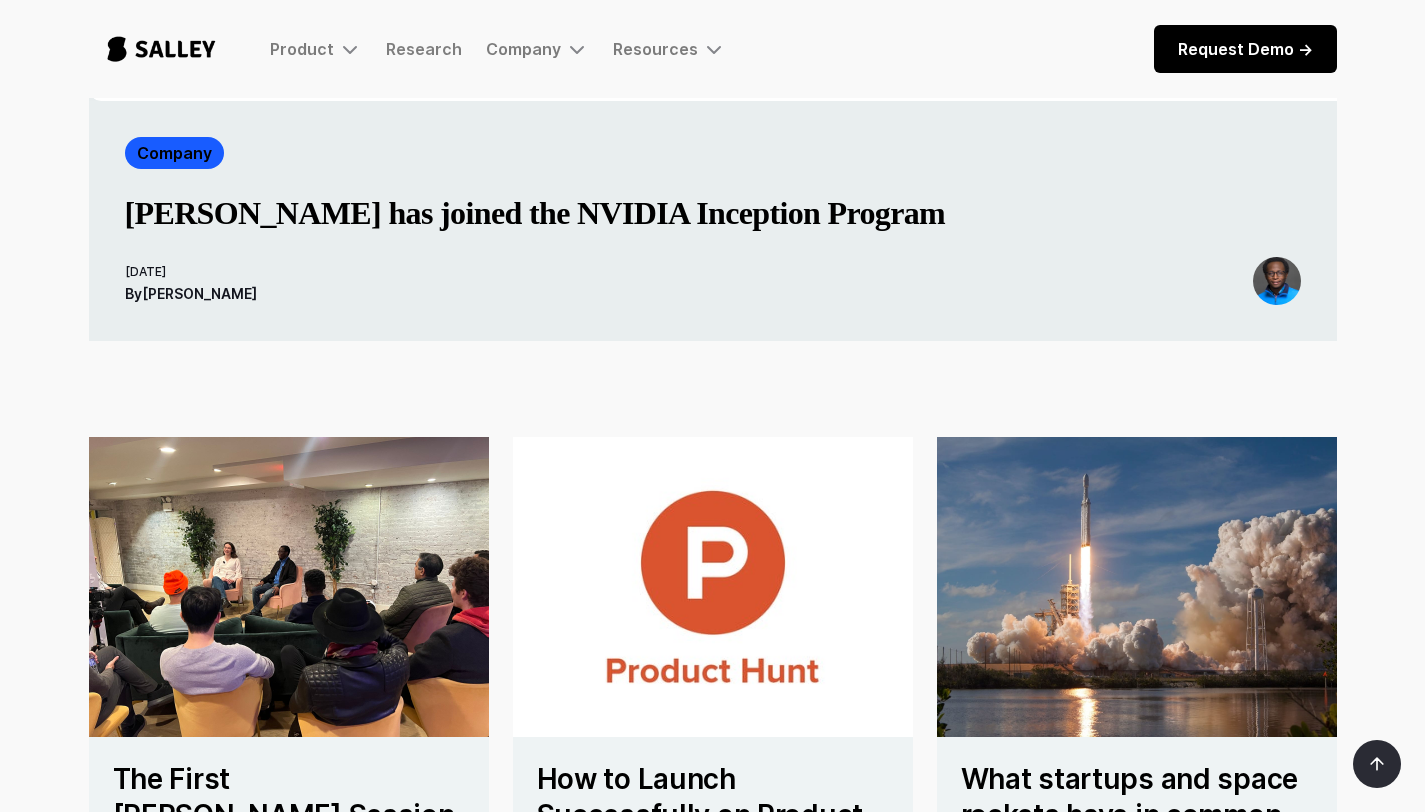 scroll, scrollTop: 377, scrollLeft: 0, axis: vertical 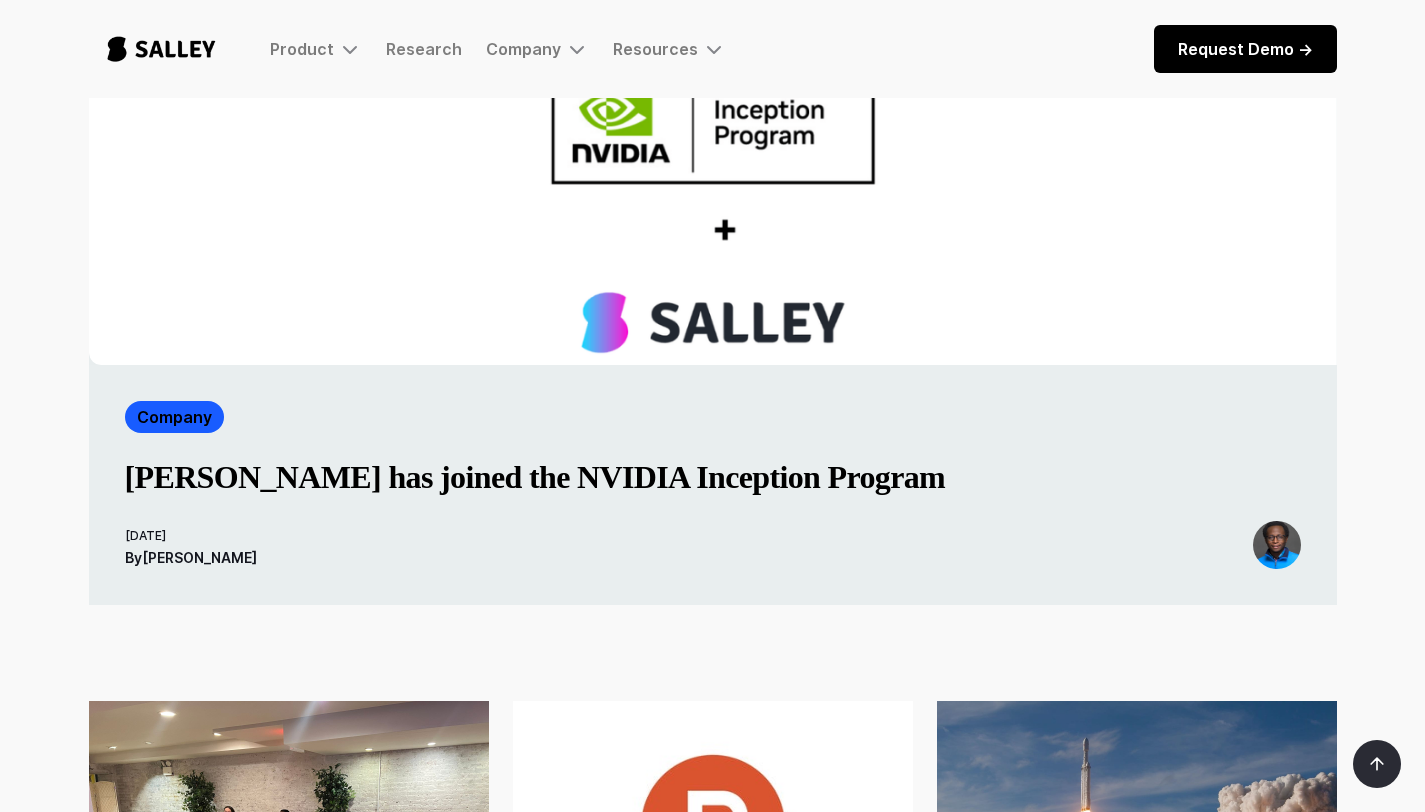 click on "[PERSON_NAME] has joined the NVIDIA Inception Program" at bounding box center [535, 477] 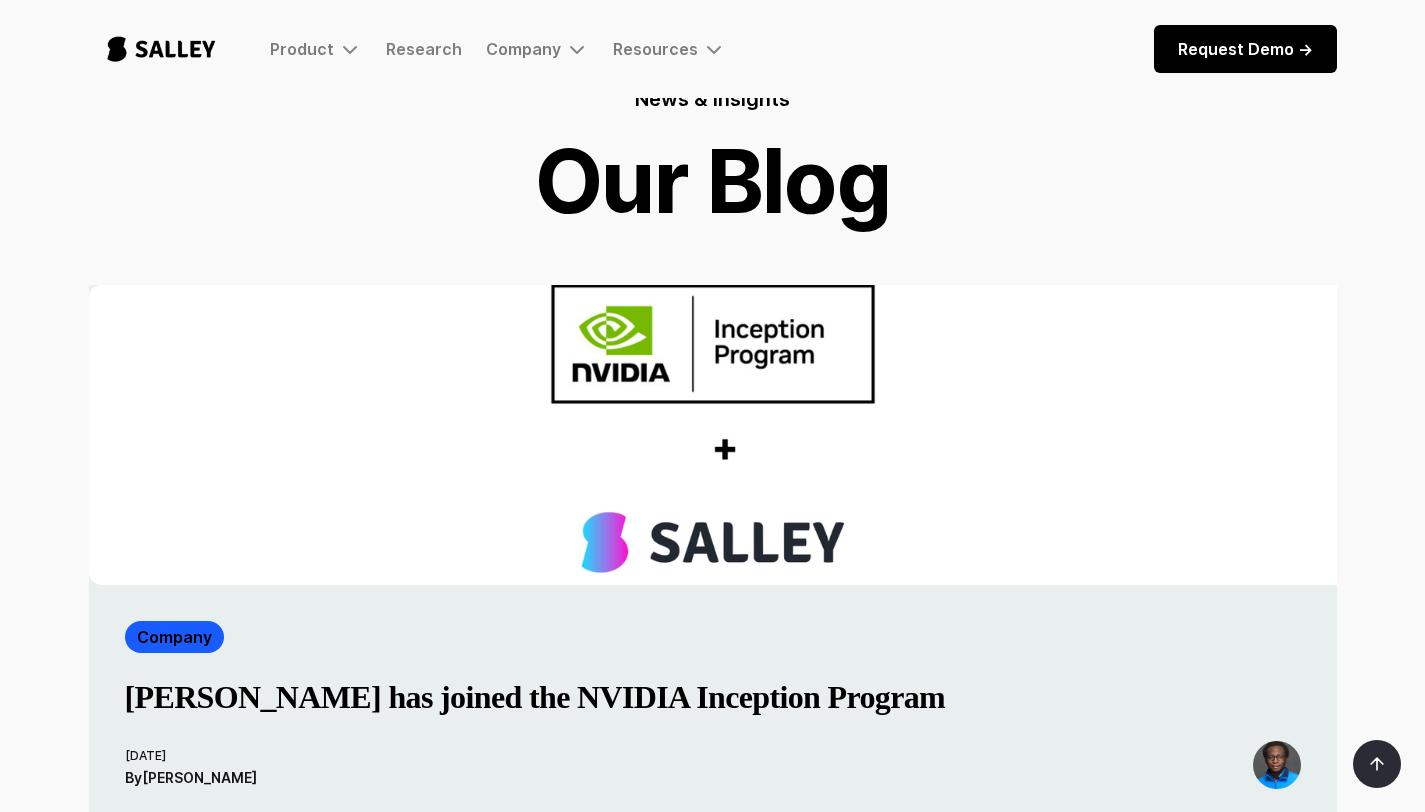 scroll, scrollTop: 0, scrollLeft: 0, axis: both 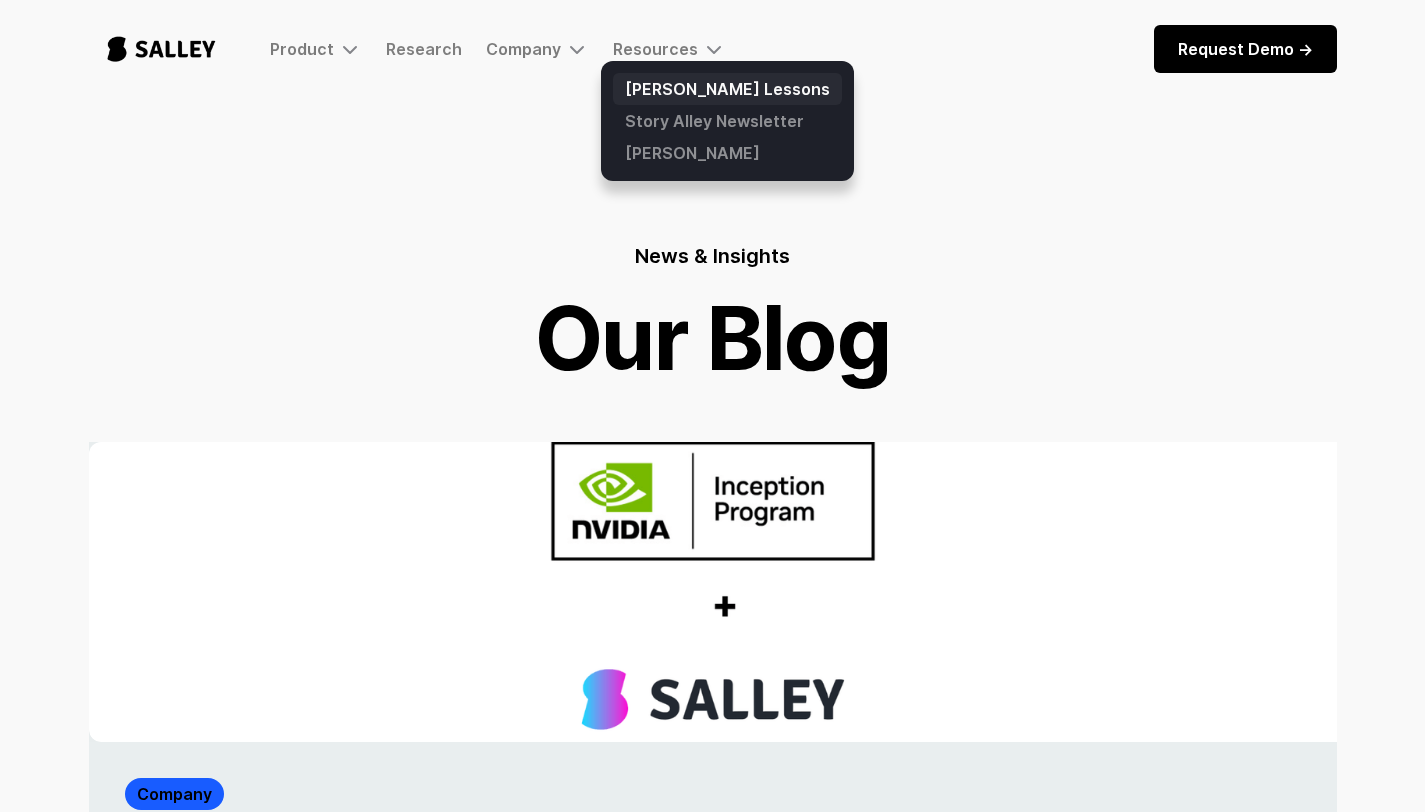 click on "[PERSON_NAME] Lessons" at bounding box center (727, 89) 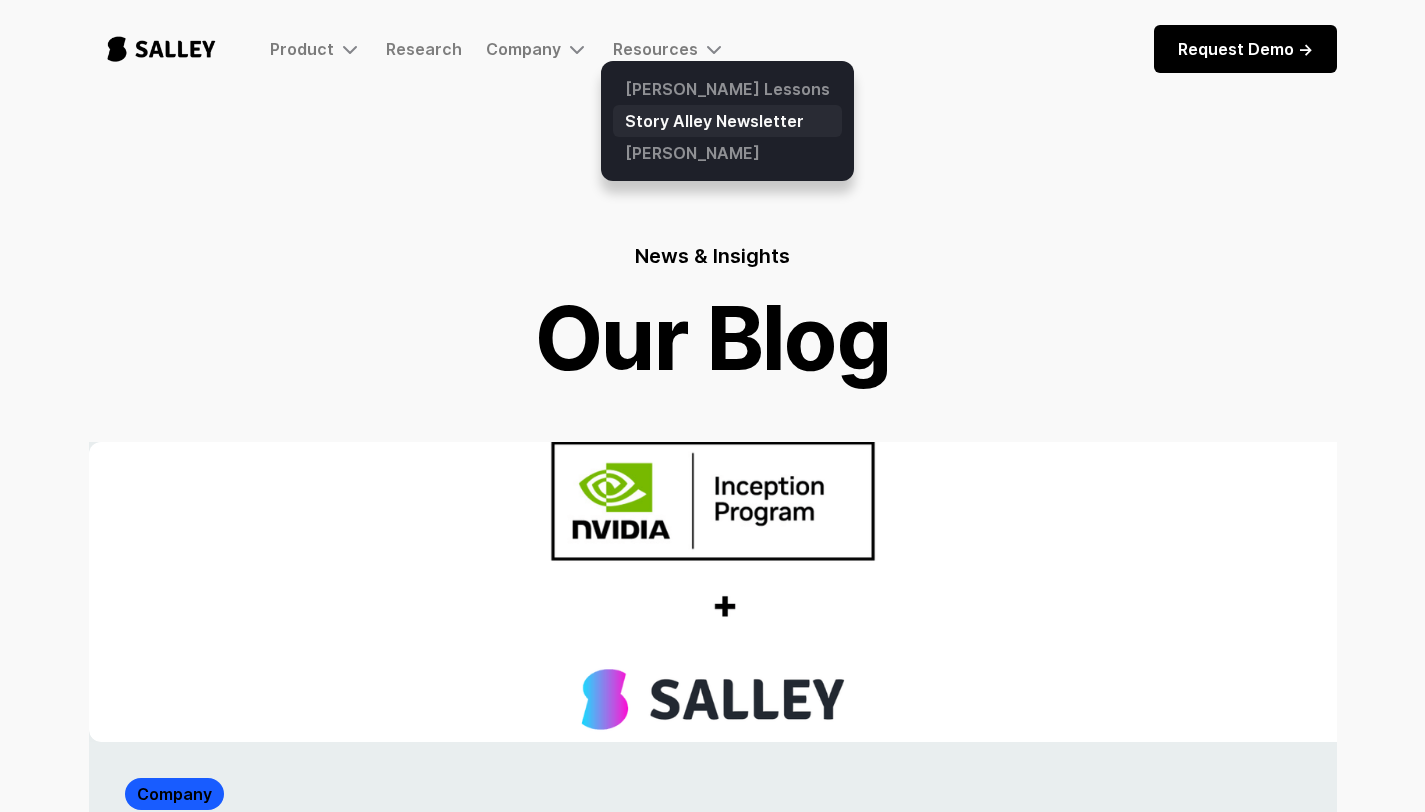 click on "Story Alley Newsletter" at bounding box center (727, 121) 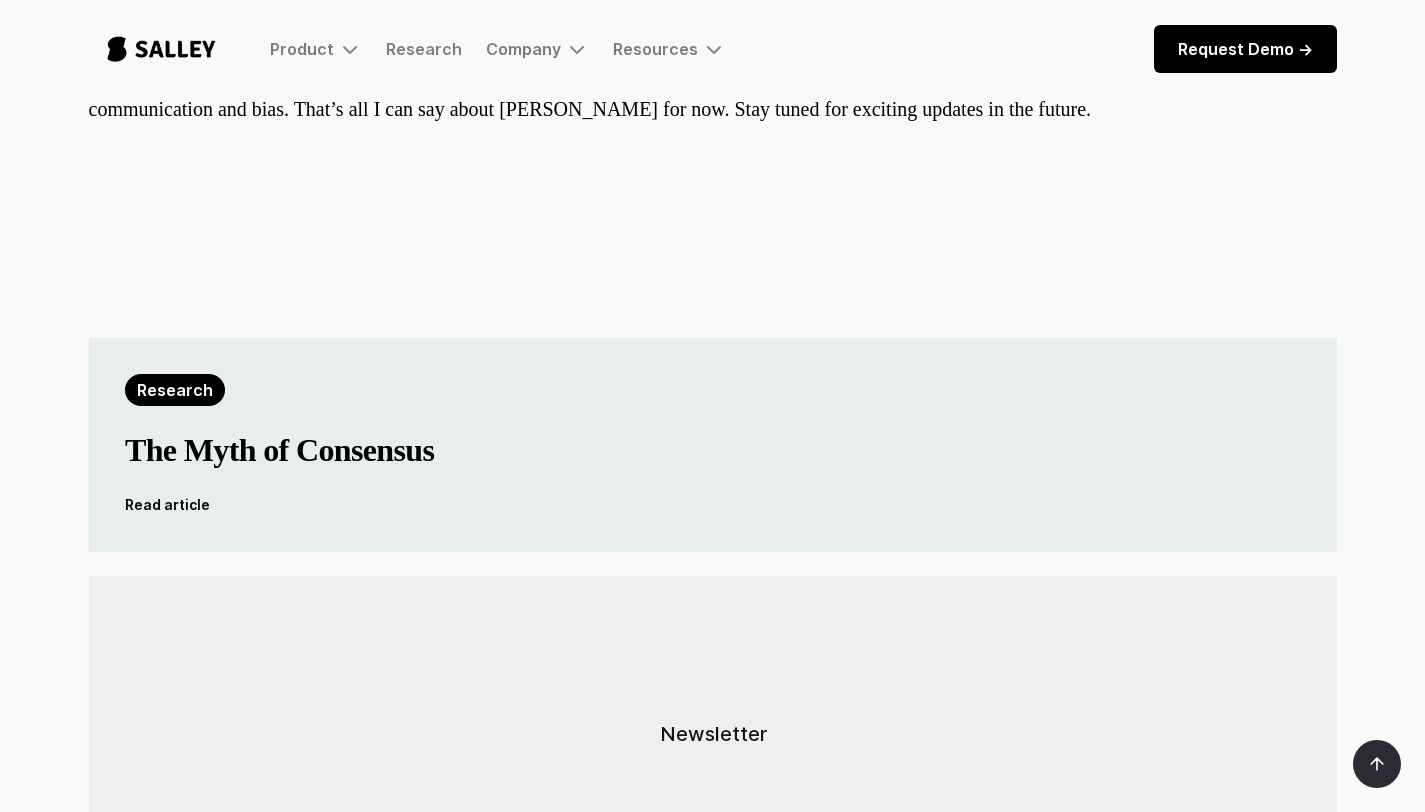 scroll, scrollTop: 1100, scrollLeft: 0, axis: vertical 